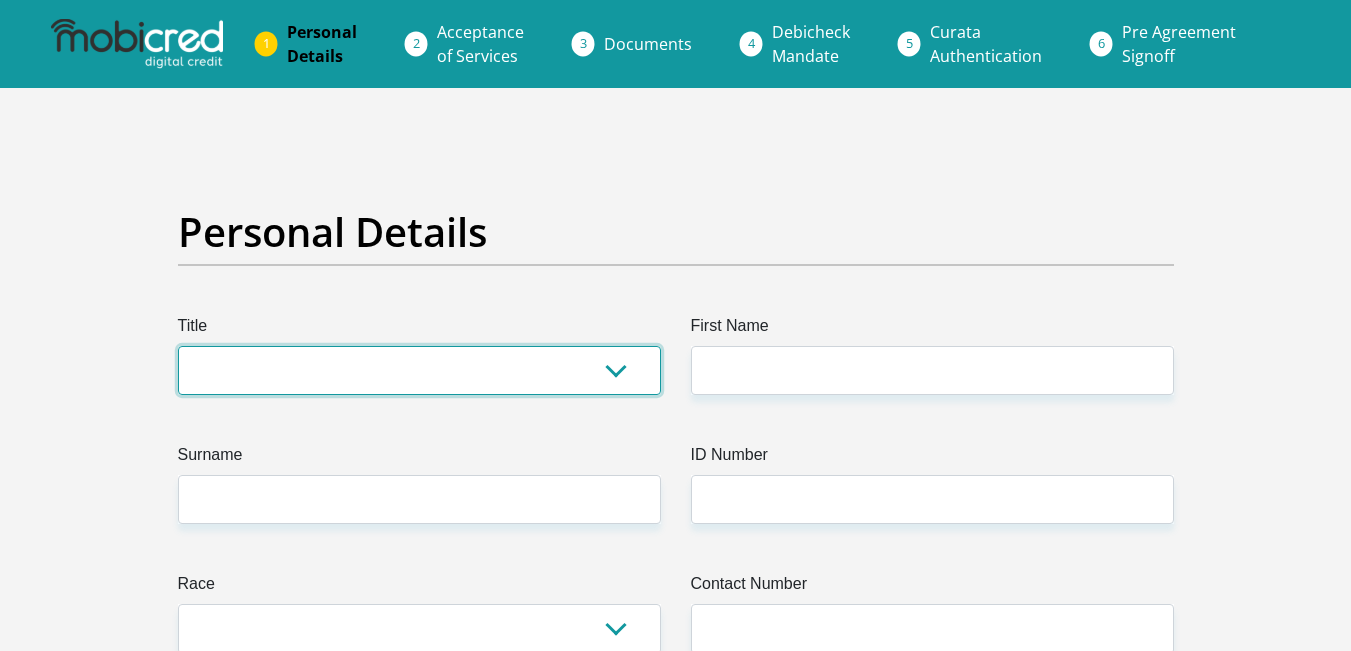 click on "Mr
Ms
Mrs
Dr
Other" at bounding box center [419, 370] 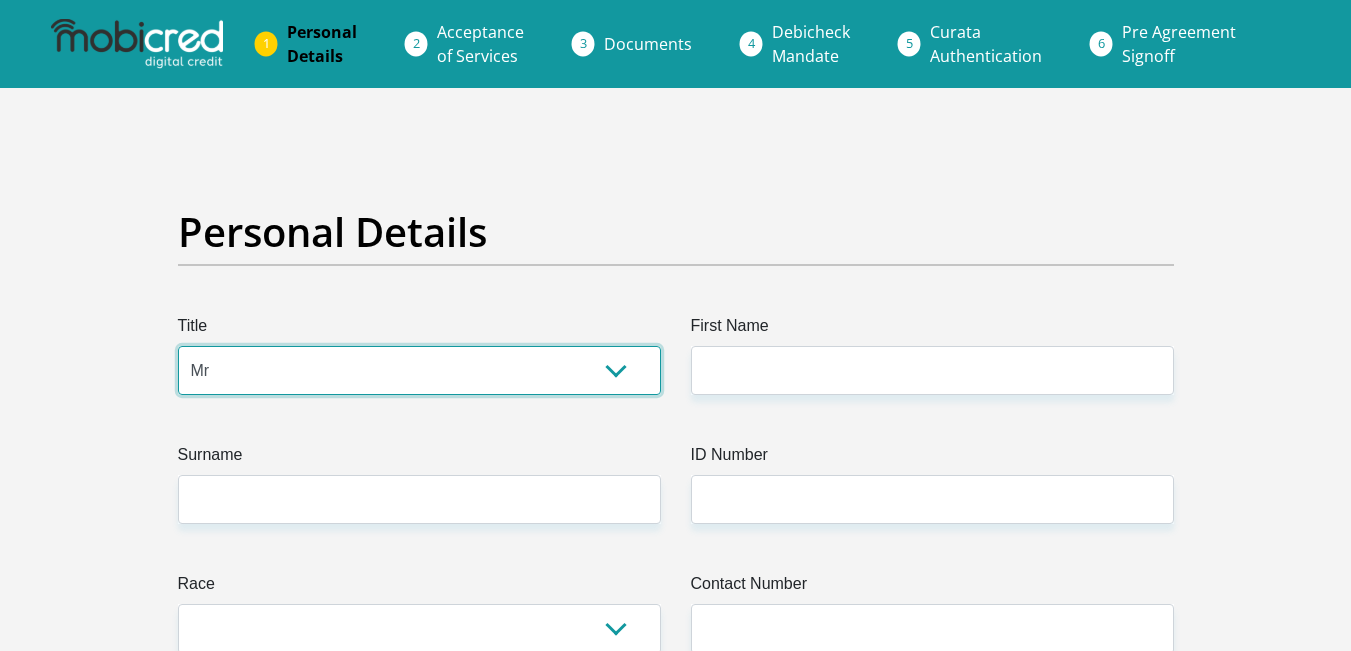 click on "Mr
Ms
Mrs
Dr
Other" at bounding box center [419, 370] 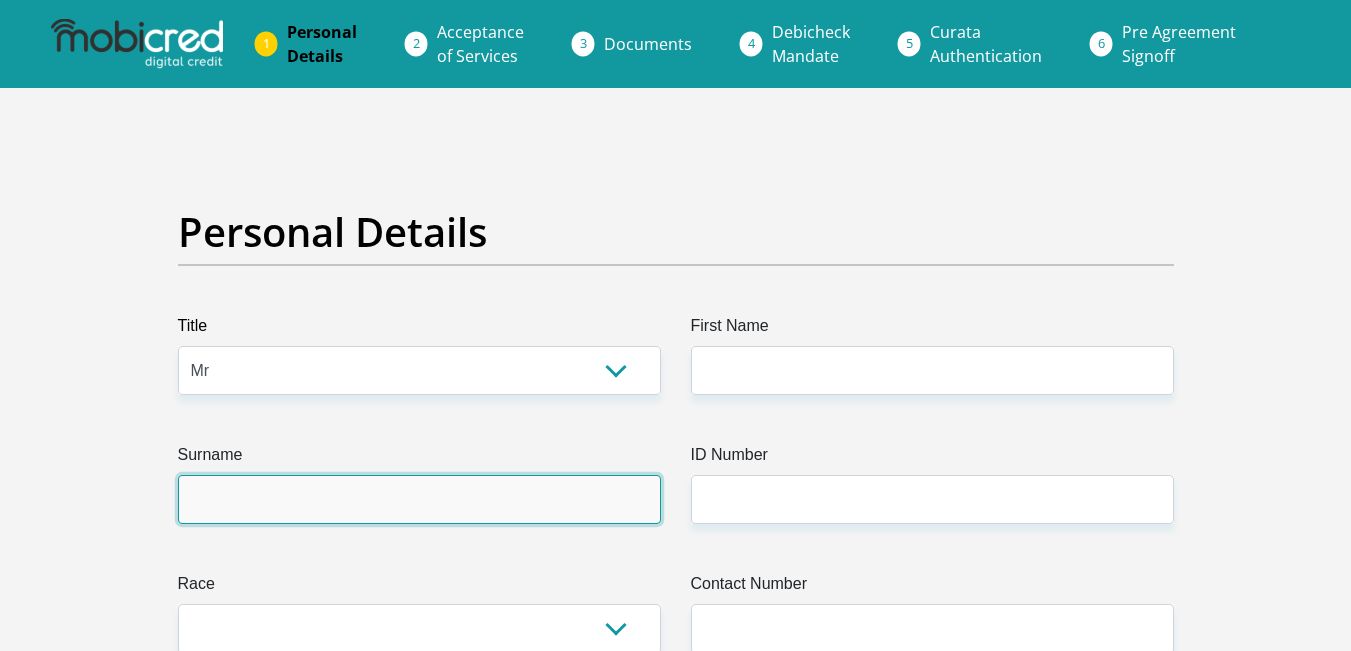 click on "Surname" at bounding box center [419, 499] 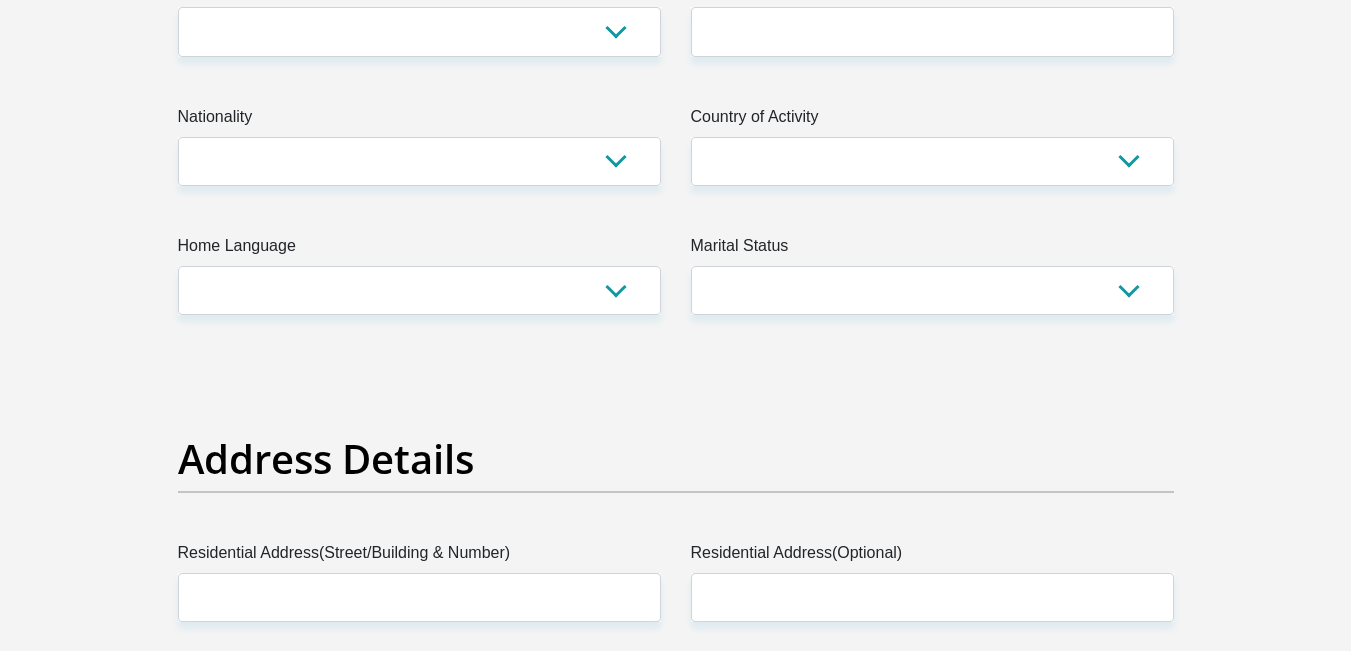 scroll, scrollTop: 600, scrollLeft: 0, axis: vertical 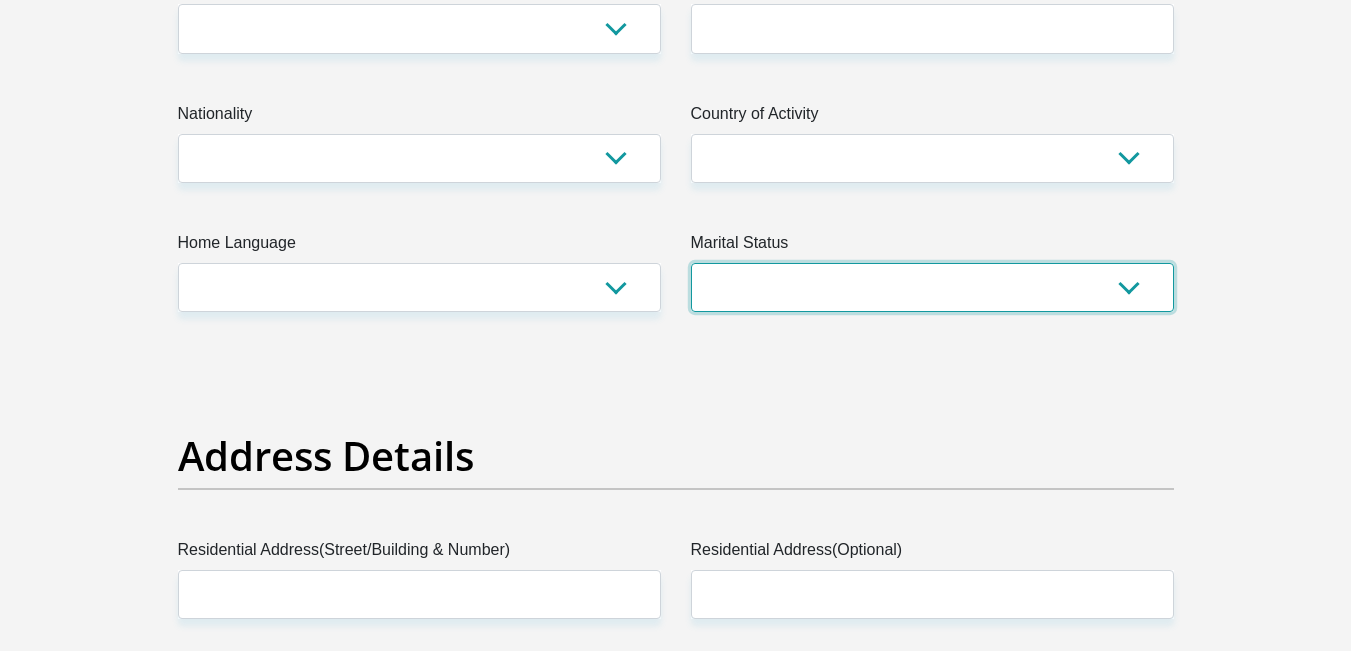 click on "Married ANC
Single
Divorced
Widowed
Married COP or Customary Law" at bounding box center [932, 287] 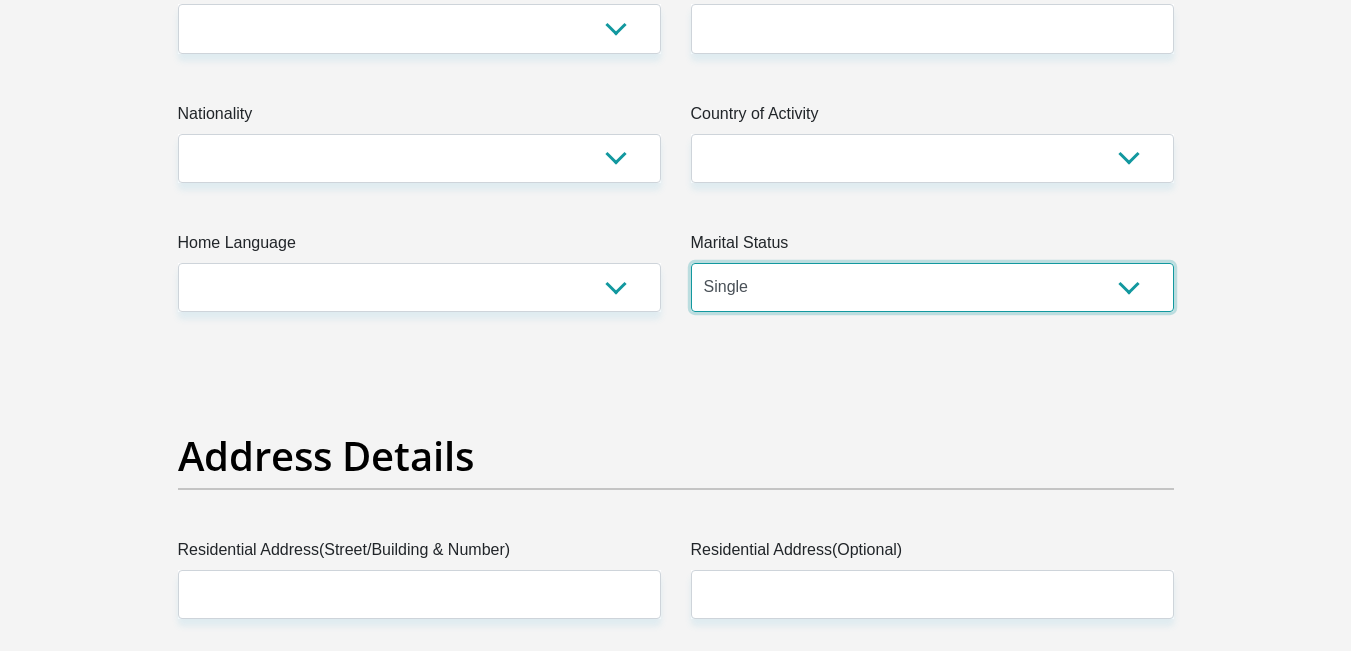 click on "Married ANC
Single
Divorced
Widowed
Married COP or Customary Law" at bounding box center [932, 287] 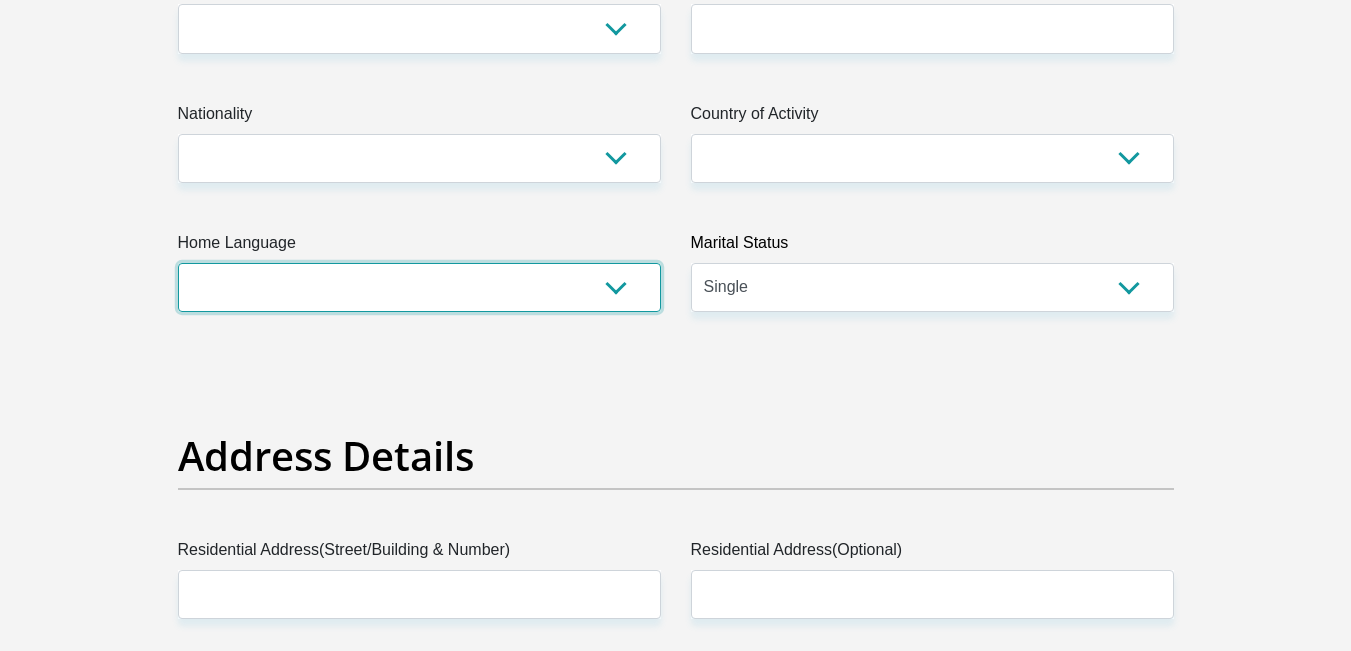click on "Afrikaans
English
Sepedi
South Ndebele
Southern Sotho
Swati
Tsonga
Tswana
Venda
Xhosa
Zulu
Other" at bounding box center (419, 287) 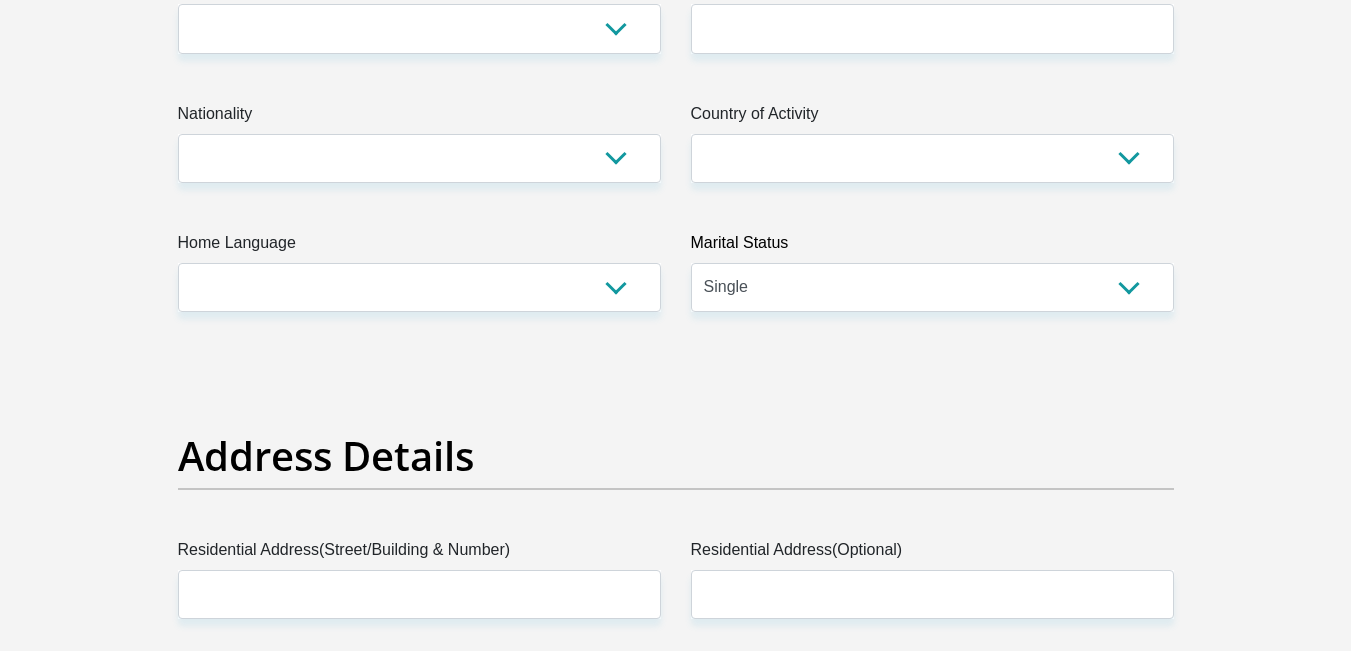 click on "Marital Status" at bounding box center (932, 247) 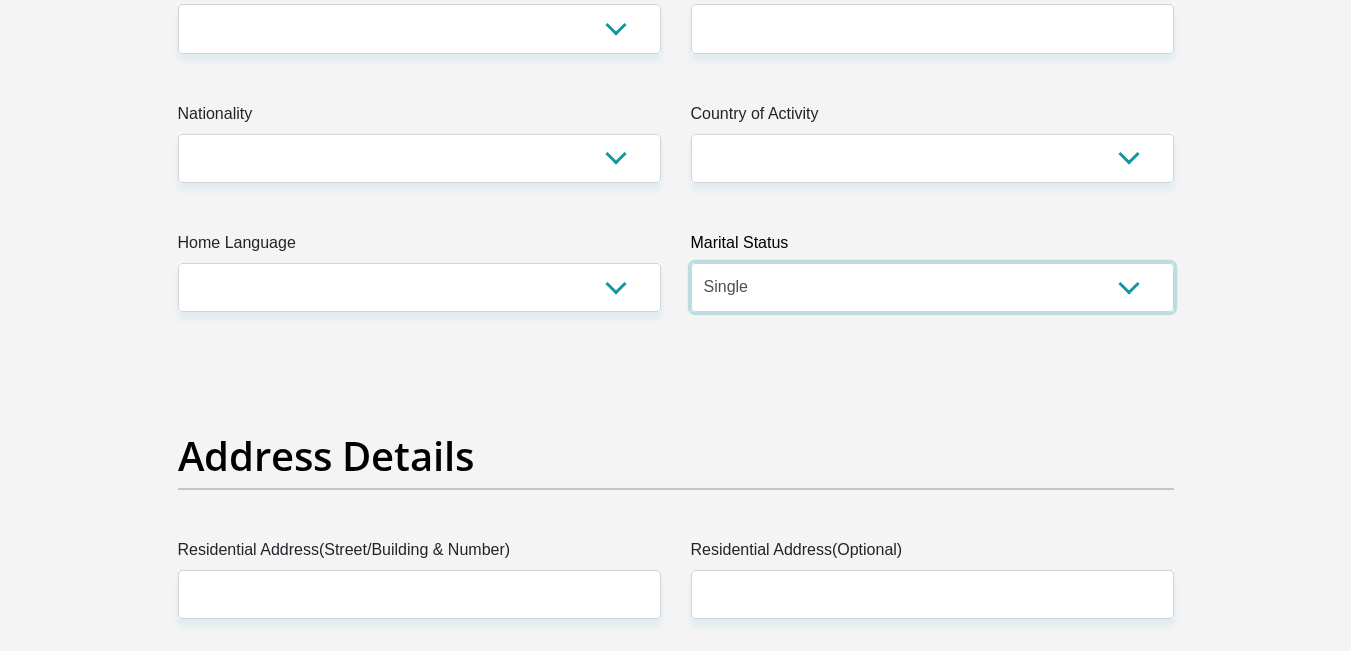 click on "Married ANC
Single
Divorced
Widowed
Married COP or Customary Law" at bounding box center [932, 287] 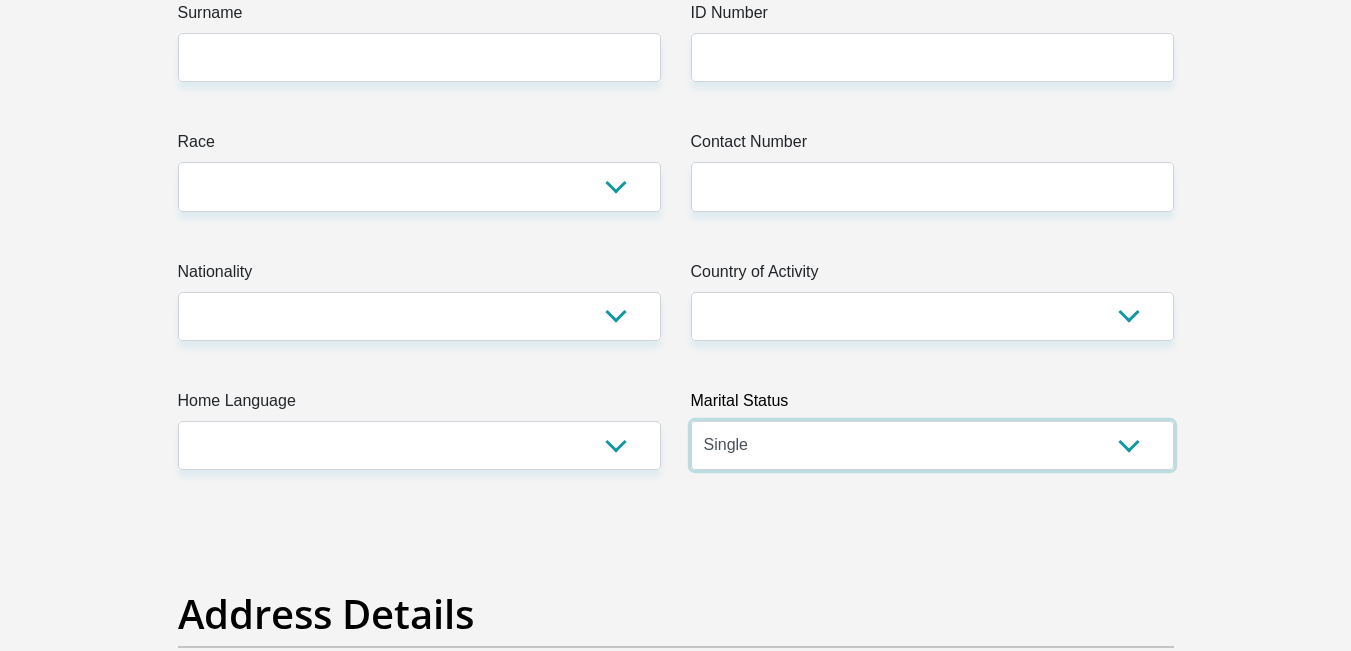 scroll, scrollTop: 400, scrollLeft: 0, axis: vertical 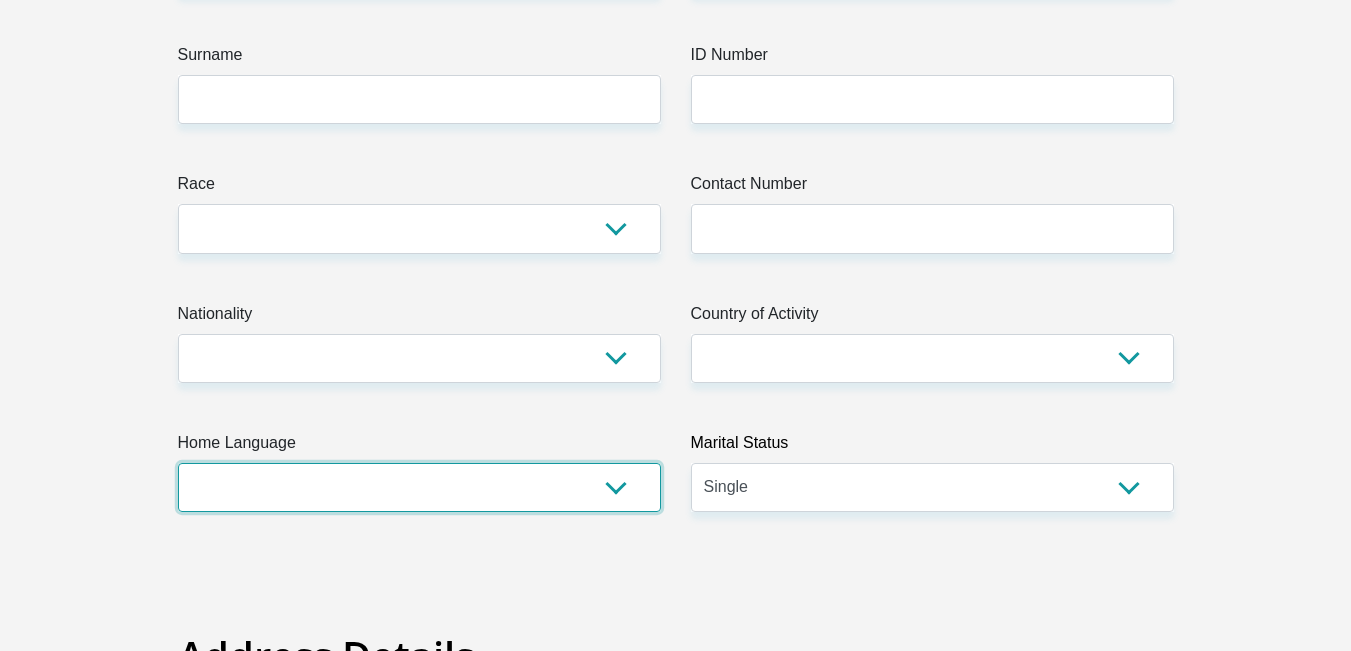 click on "Afrikaans
English
Sepedi
South Ndebele
Southern Sotho
Swati
Tsonga
Tswana
Venda
Xhosa
Zulu
Other" at bounding box center [419, 487] 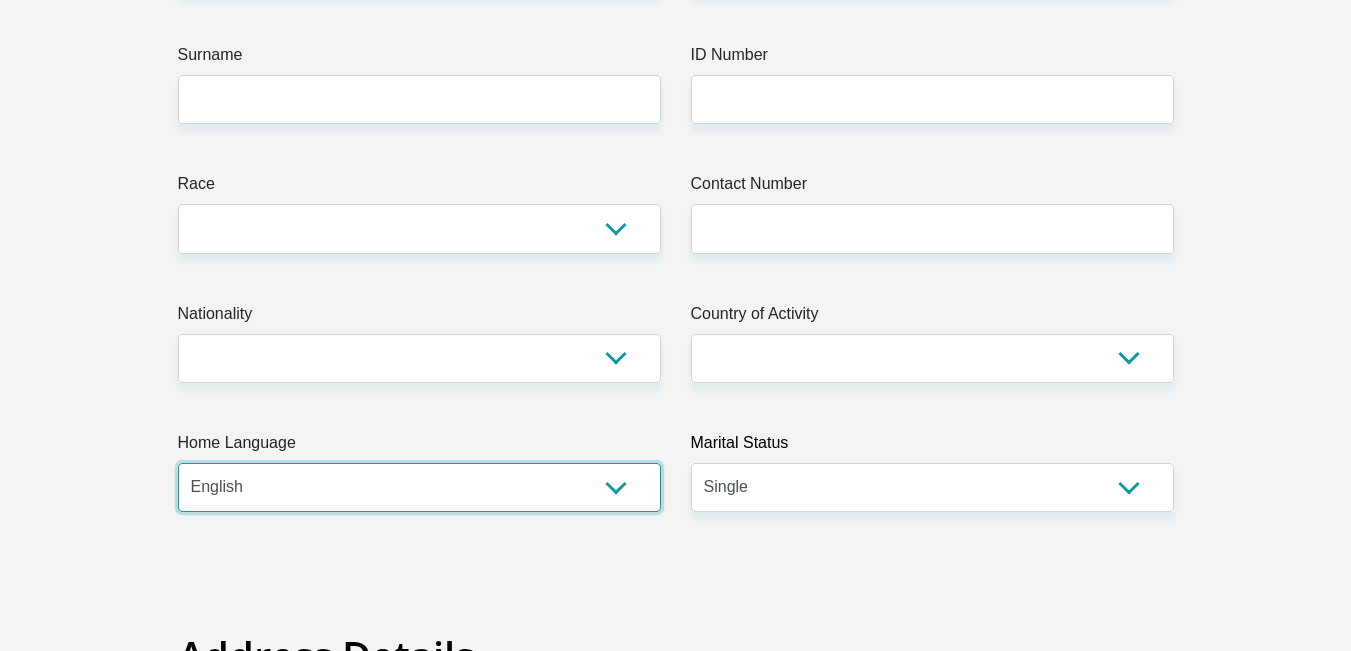 click on "Afrikaans
English
Sepedi
South Ndebele
Southern Sotho
Swati
Tsonga
Tswana
Venda
Xhosa
Zulu
Other" at bounding box center (419, 487) 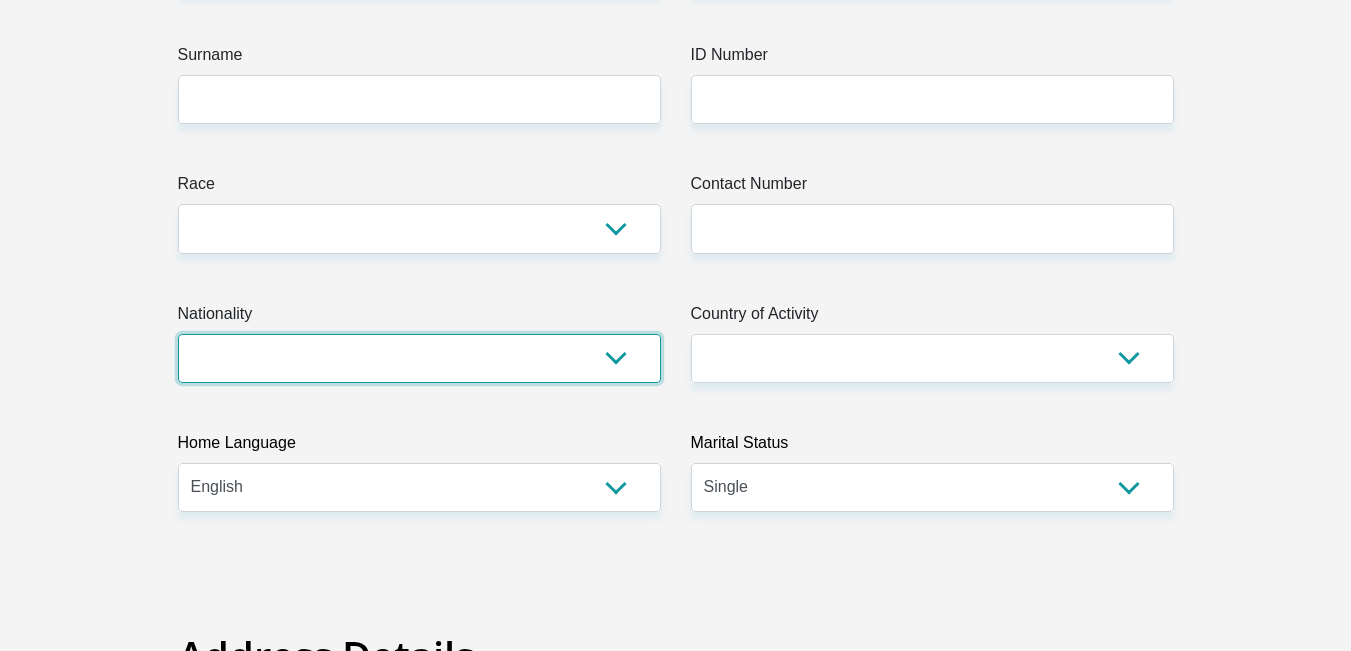 click on "South Africa
Afghanistan
Aland Islands
Albania
Algeria
America Samoa
American Virgin Islands
Andorra
Angola
Anguilla
Antarctica
Antigua and Barbuda
Argentina
Armenia
Aruba
Ascension Island
Australia
Austria
Azerbaijan
Bahamas
Bahrain
Bangladesh
Barbados
Chad" at bounding box center [419, 358] 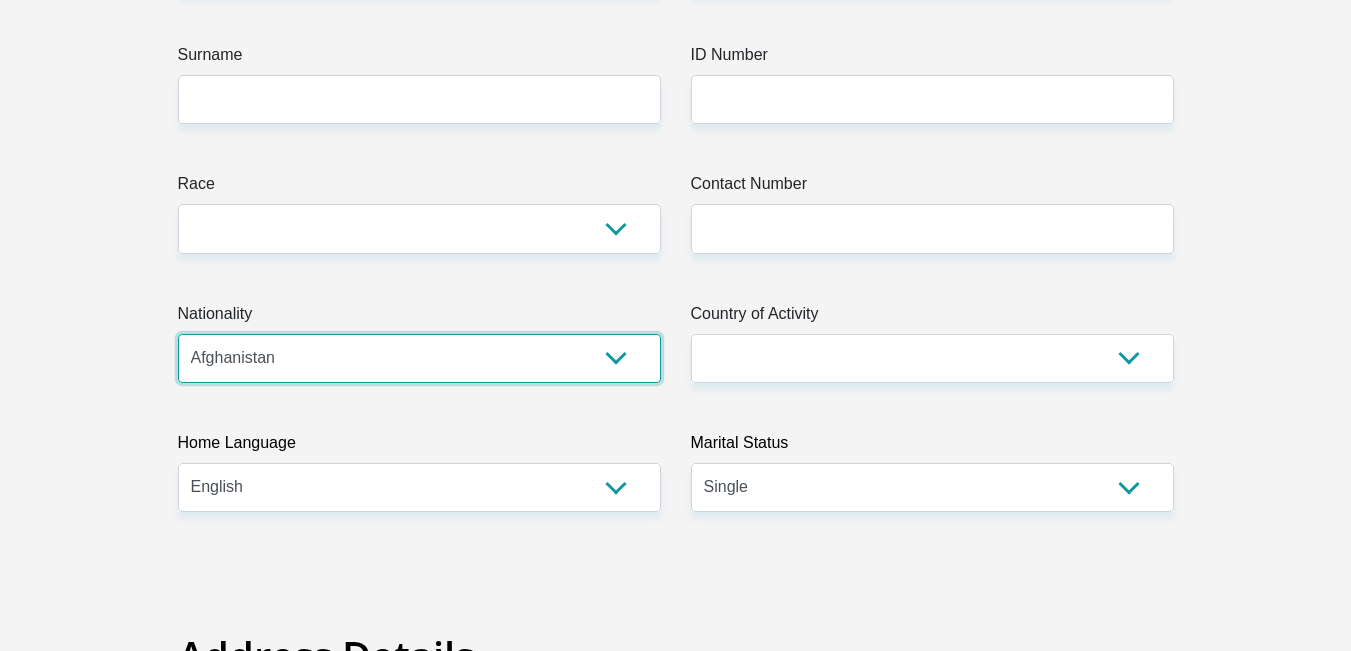 click on "South Africa
Afghanistan
Aland Islands
Albania
Algeria
America Samoa
American Virgin Islands
Andorra
Angola
Anguilla
Antarctica
Antigua and Barbuda
Argentina
Armenia
Aruba
Ascension Island
Australia
Austria
Azerbaijan
Bahamas
Bahrain
Bangladesh
Barbados
Chad" at bounding box center (419, 358) 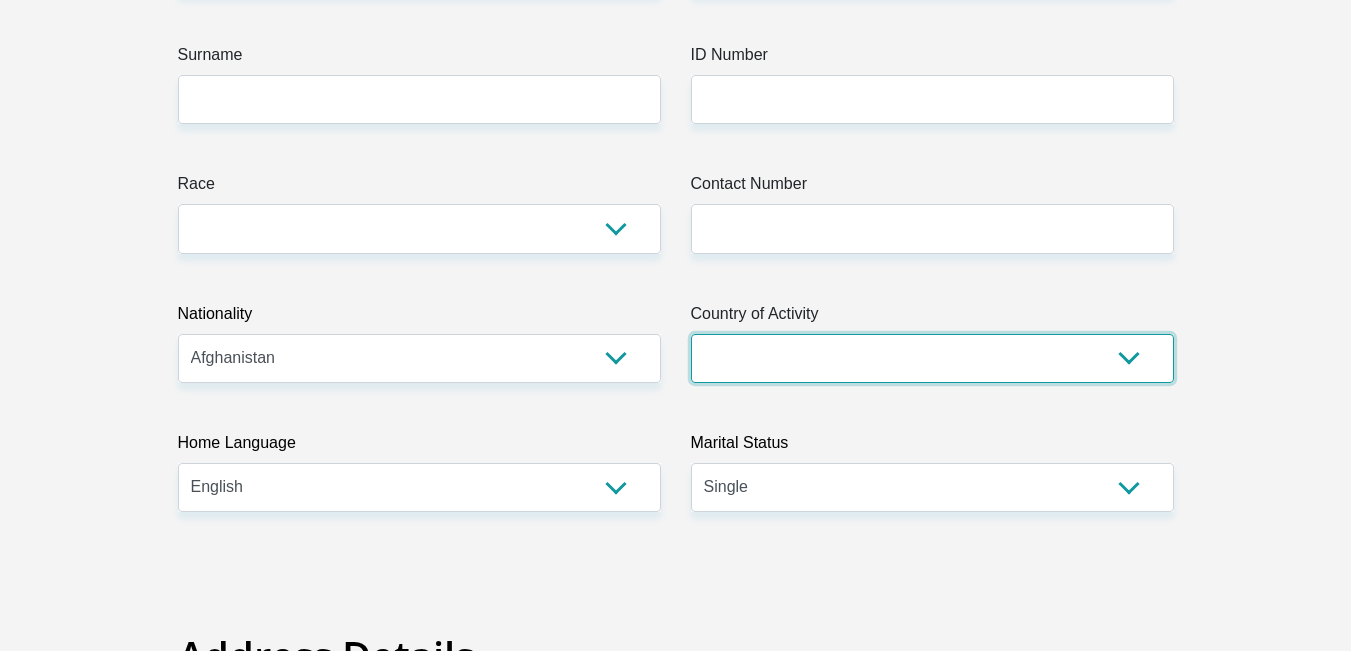 click on "South Africa
Afghanistan
Aland Islands
Albania
Algeria
America Samoa
American Virgin Islands
Andorra
Angola
Anguilla
Antarctica
Antigua and Barbuda
Argentina
Armenia
Aruba
Ascension Island
Australia
Austria
Azerbaijan
Chad" at bounding box center (932, 358) 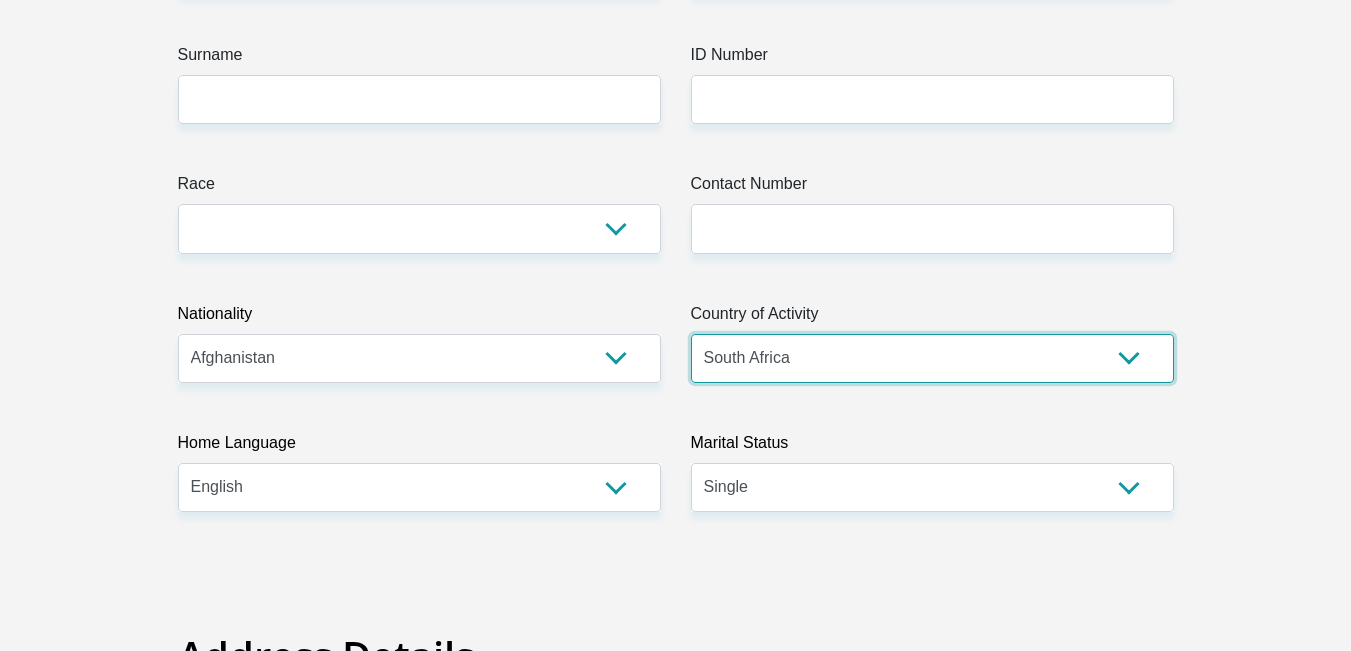 click on "South Africa
Afghanistan
Aland Islands
Albania
Algeria
America Samoa
American Virgin Islands
Andorra
Angola
Anguilla
Antarctica
Antigua and Barbuda
Argentina
Armenia
Aruba
Ascension Island
Australia
Austria
Azerbaijan
Chad" at bounding box center [932, 358] 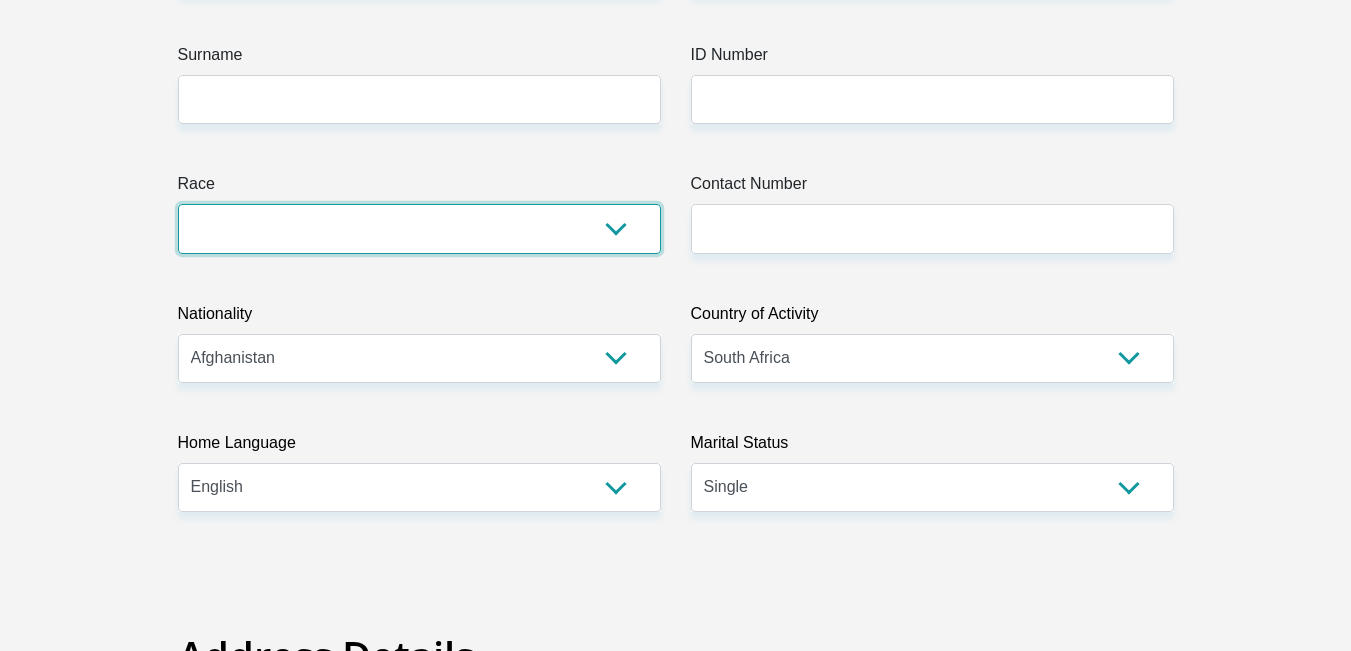 click on "Black
Coloured
Indian
White
Other" at bounding box center (419, 228) 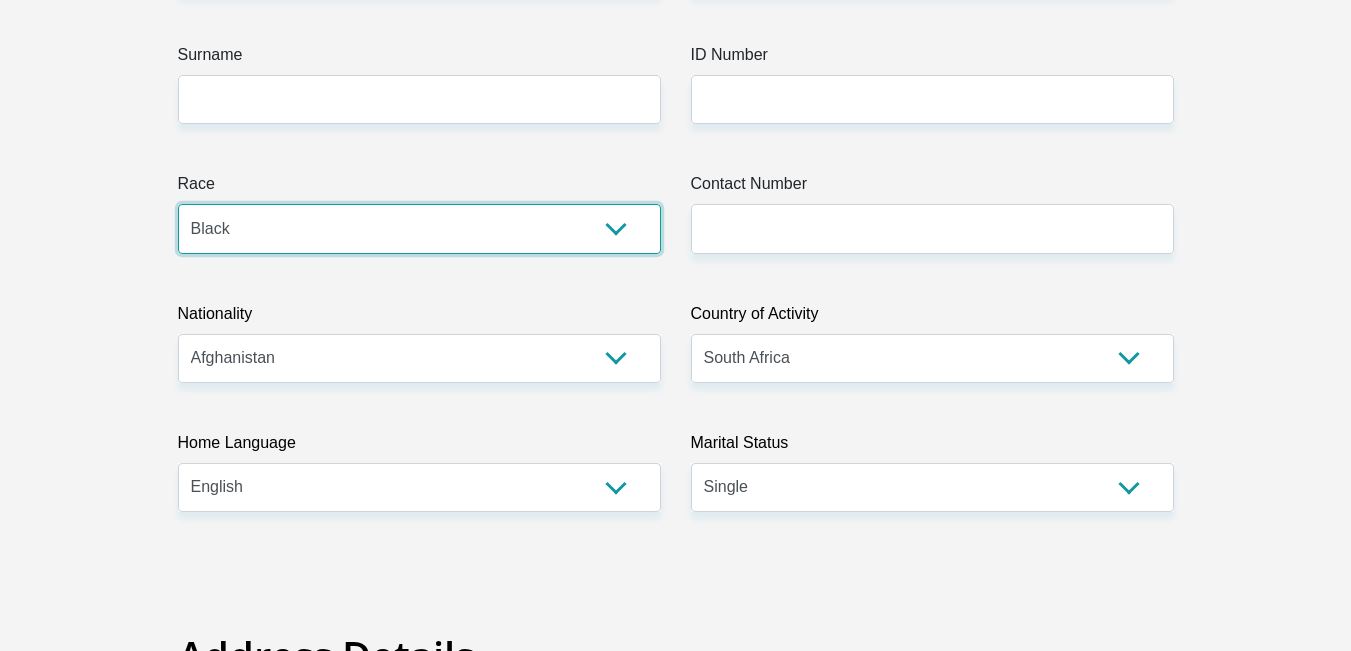 click on "Black
Coloured
Indian
White
Other" at bounding box center [419, 228] 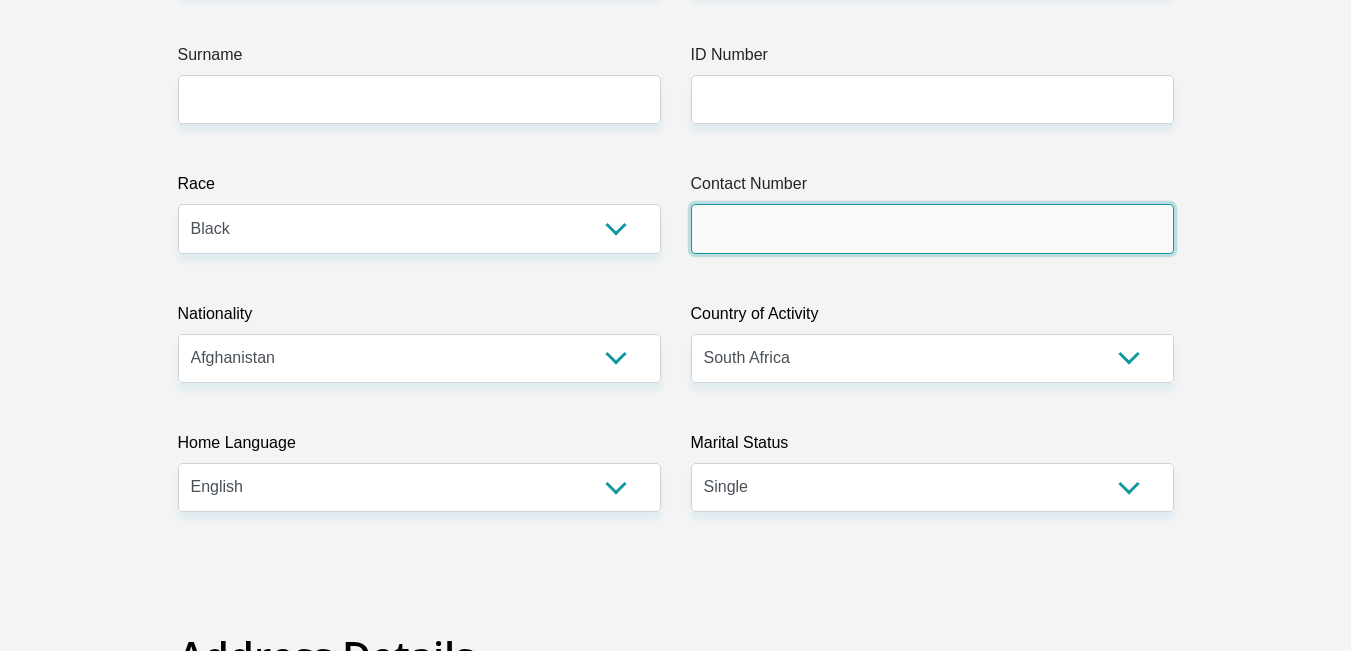 click on "Contact Number" at bounding box center (932, 228) 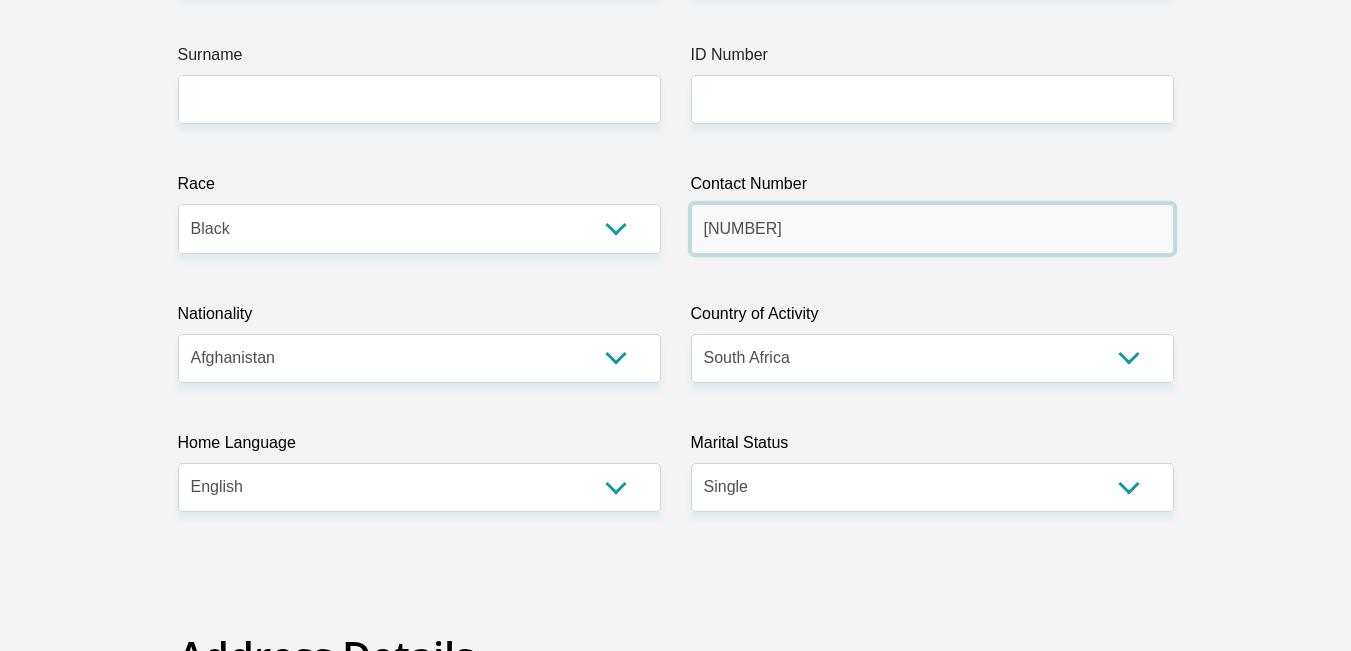 type on "[NUMBER]" 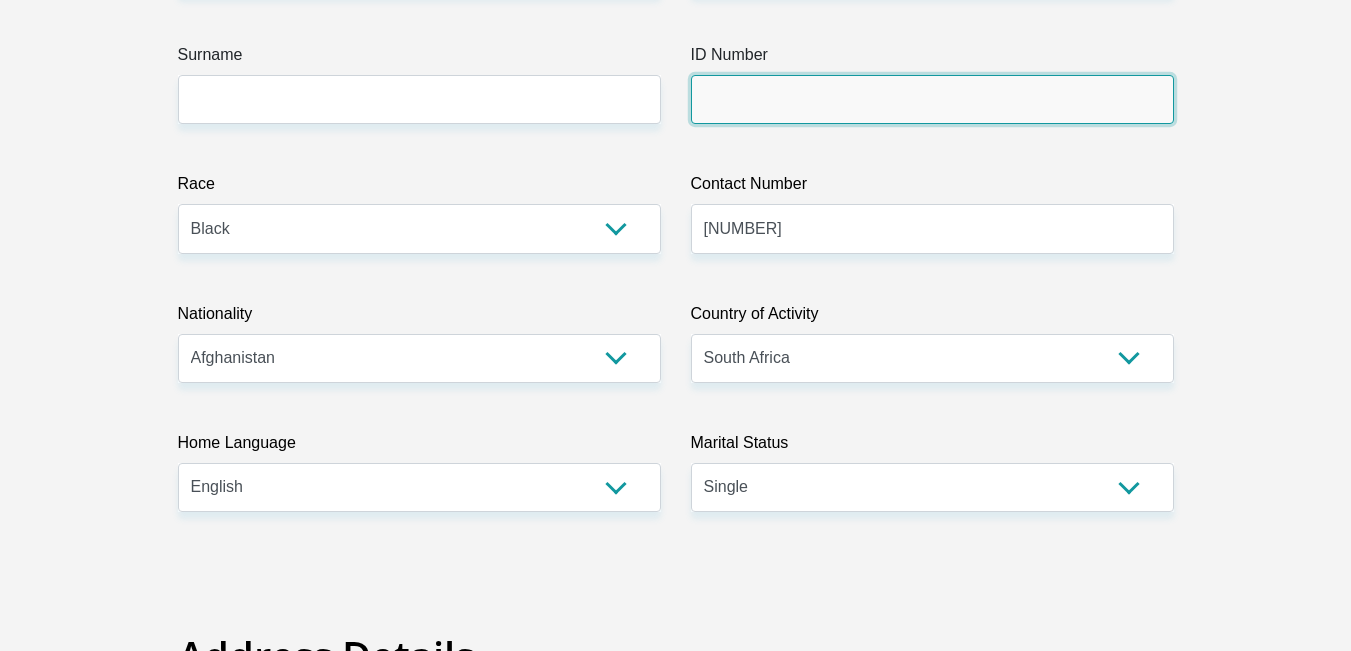 click on "ID Number" at bounding box center [932, 99] 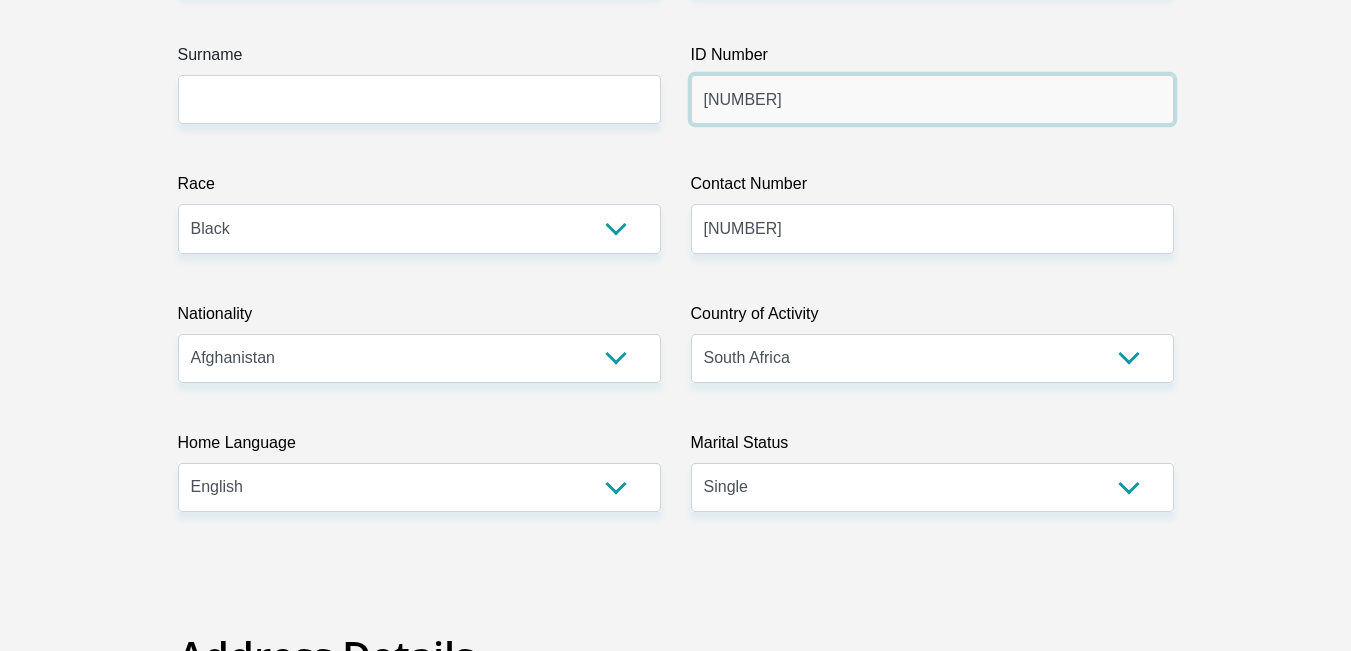 type on "[NUMBER]" 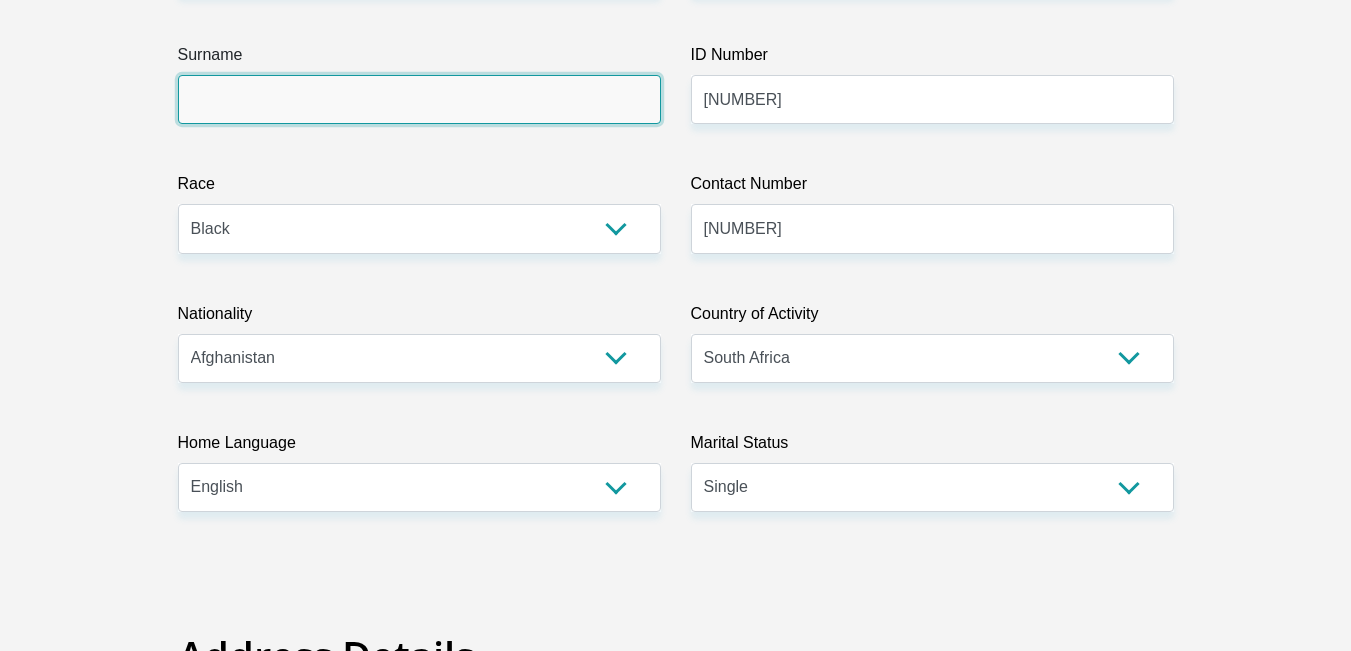 click on "Surname" at bounding box center (419, 99) 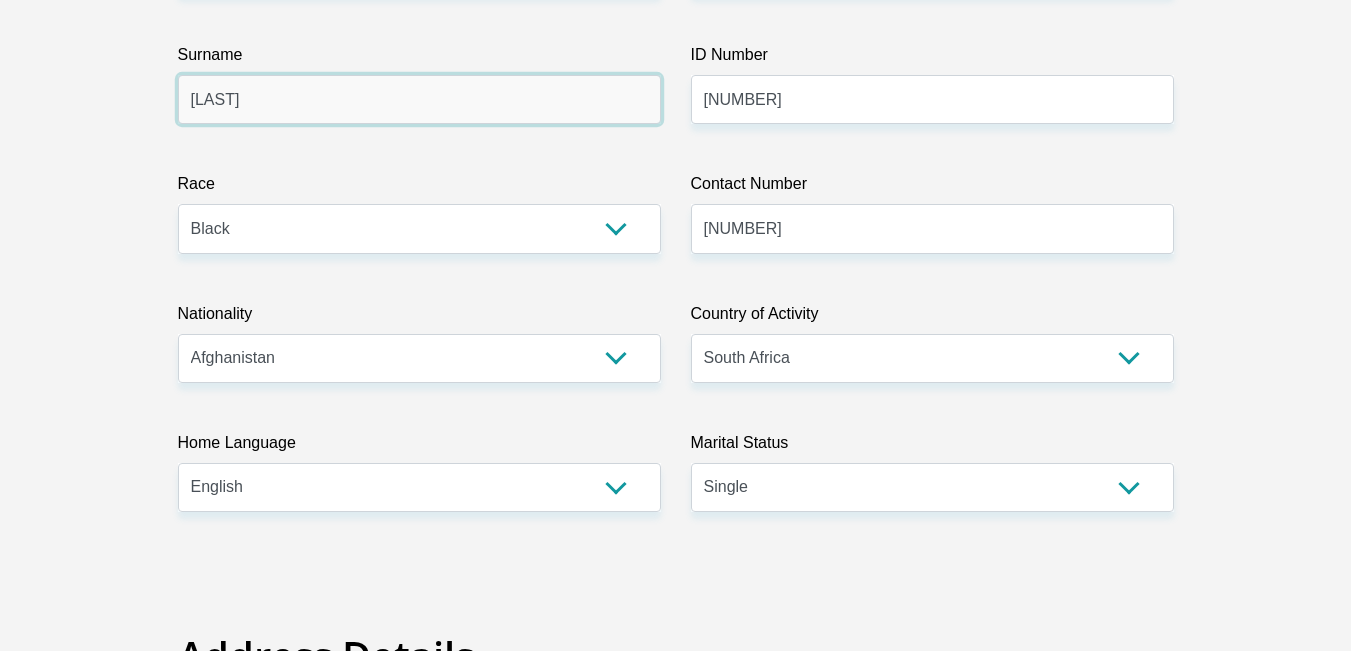 type on "h" 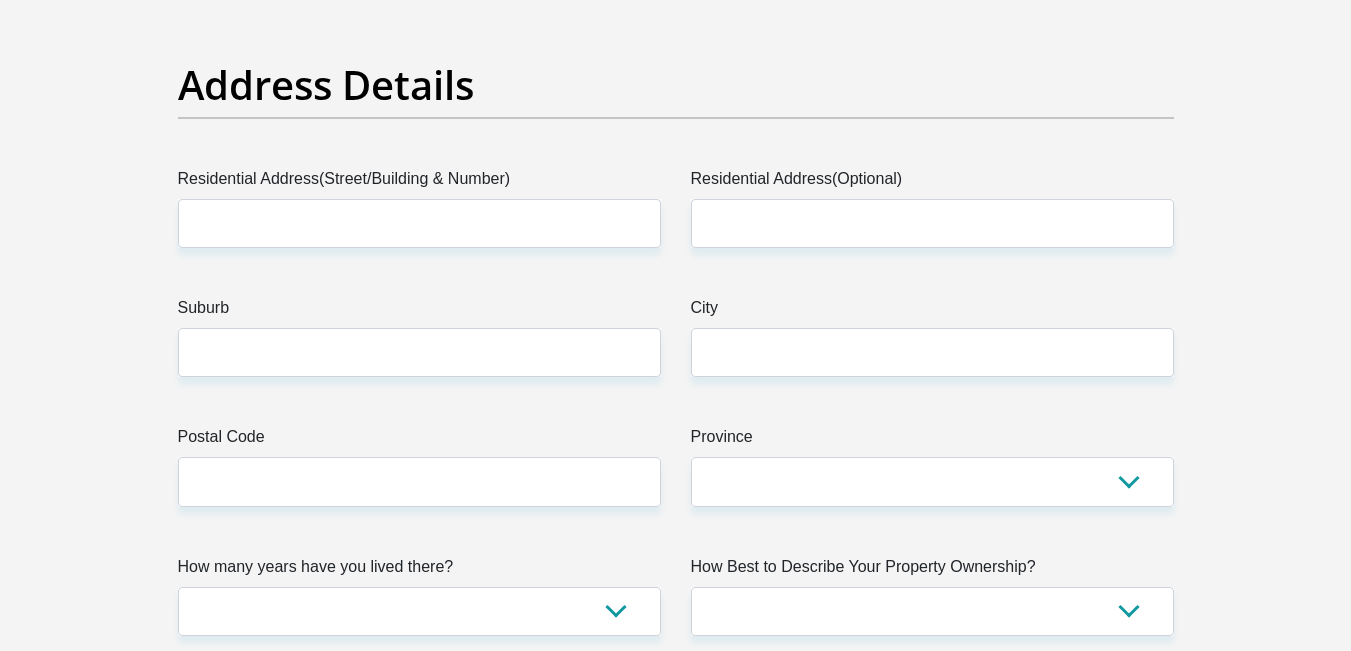 scroll, scrollTop: 1000, scrollLeft: 0, axis: vertical 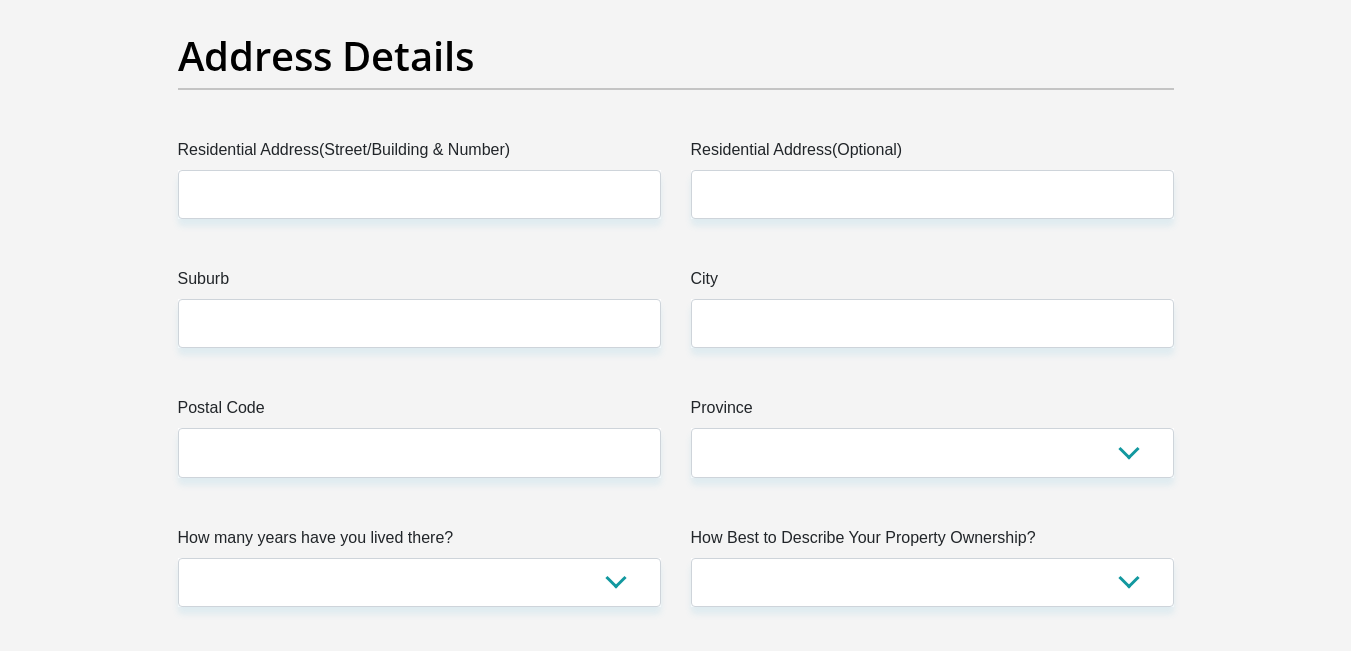 type on "[LAST]" 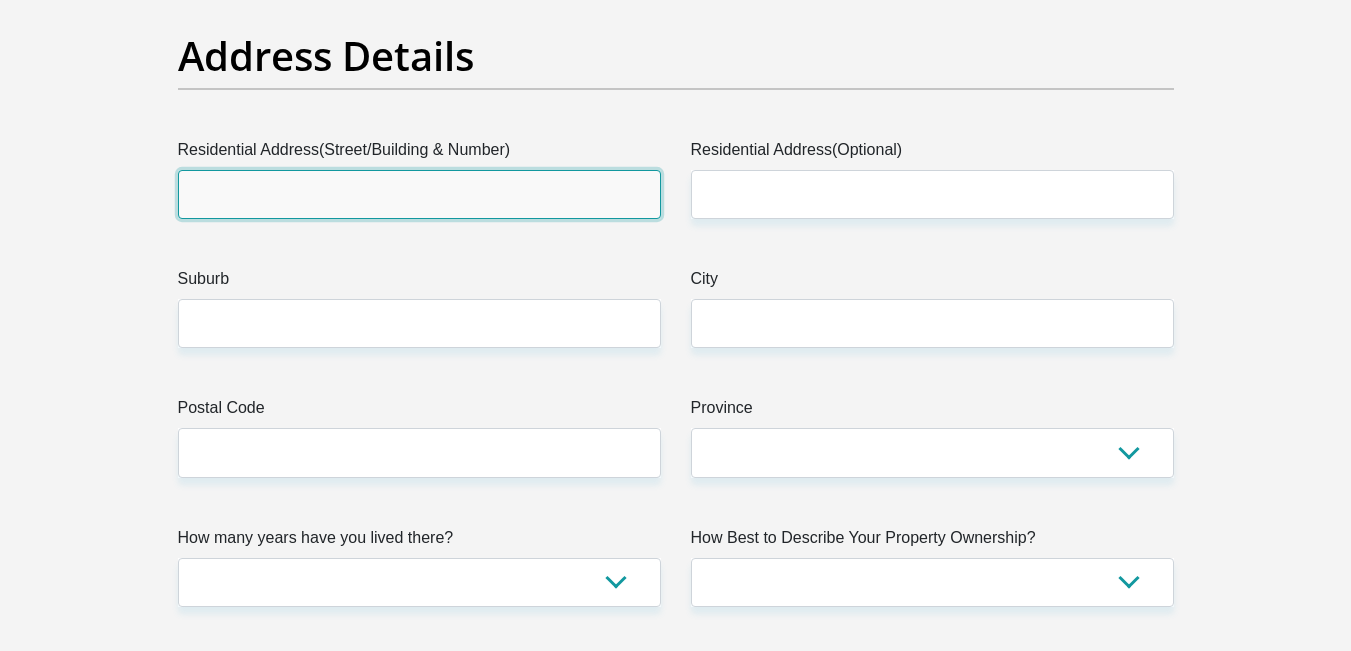 click on "Residential Address(Street/Building & Number)" at bounding box center [419, 194] 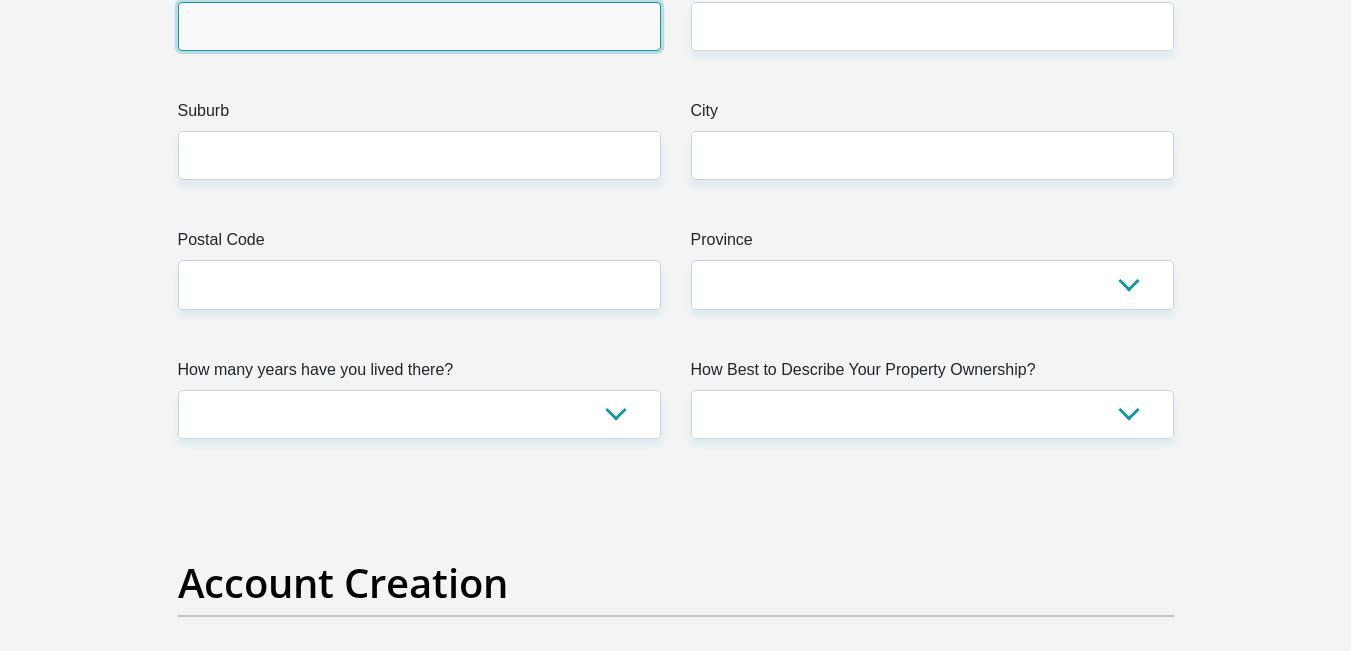 scroll, scrollTop: 1200, scrollLeft: 0, axis: vertical 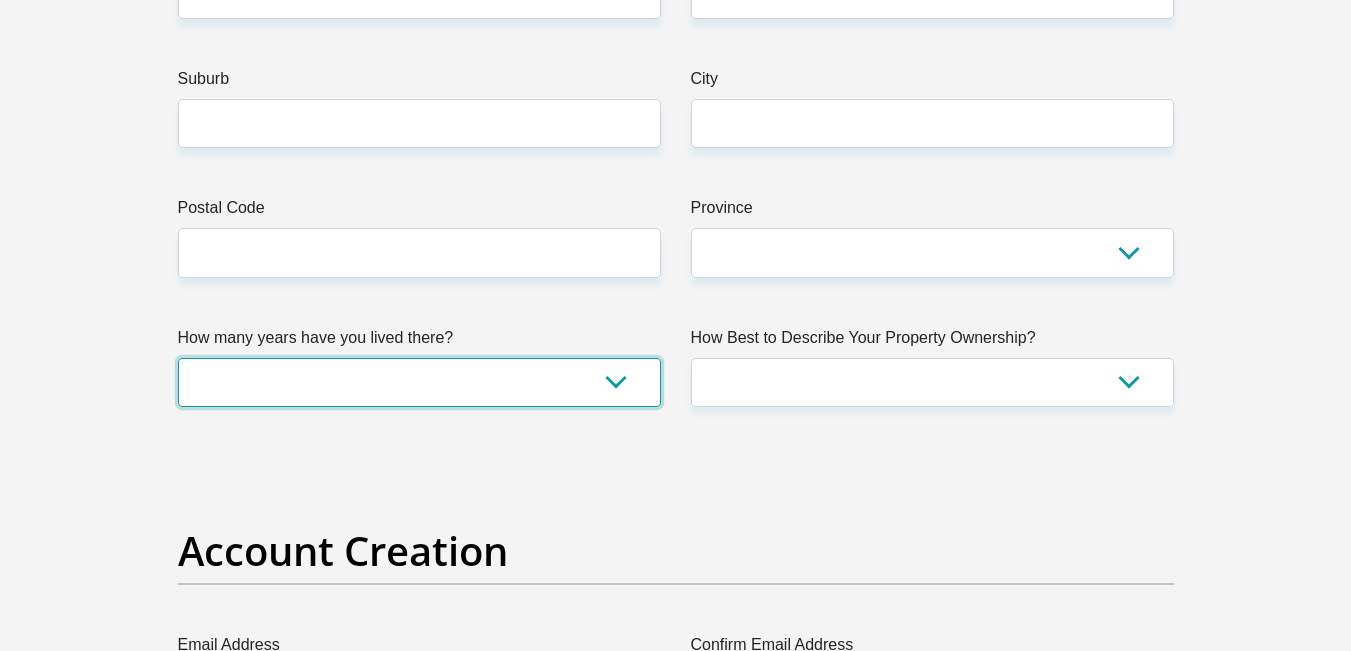 click on "less than 1 year
1-3 years
3-5 years
5+ years" at bounding box center (419, 382) 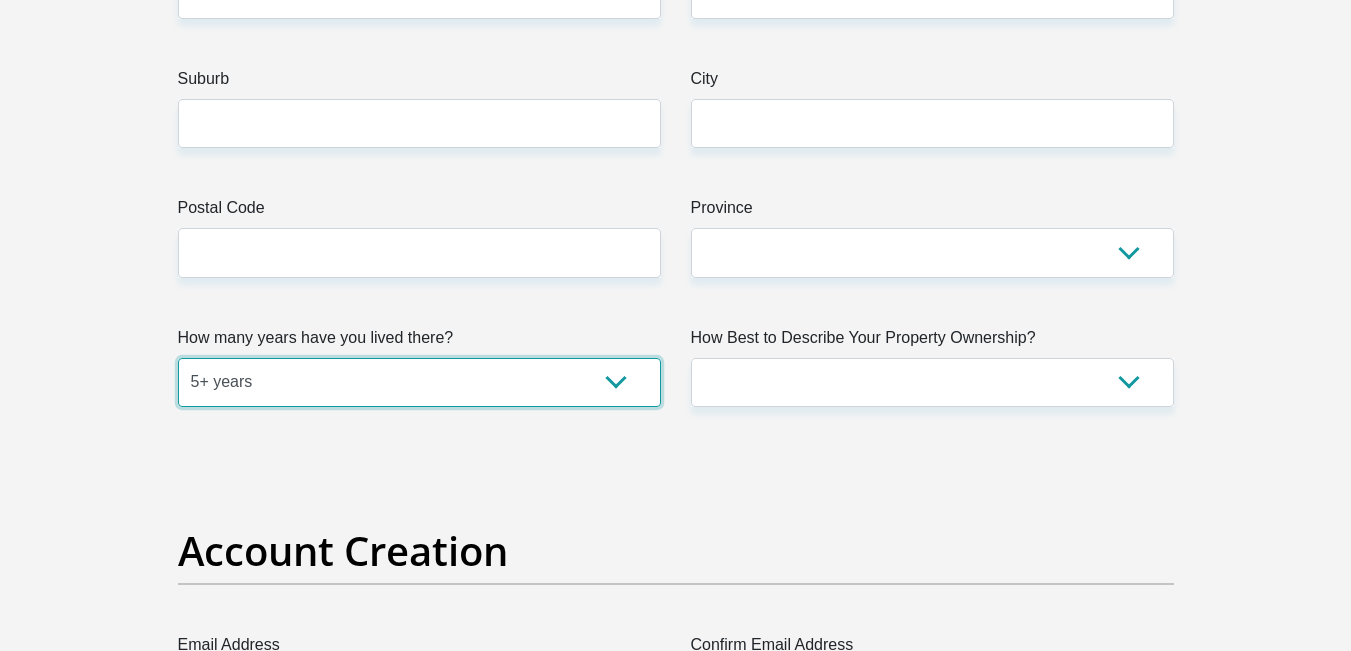 click on "less than 1 year
1-3 years
3-5 years
5+ years" at bounding box center (419, 382) 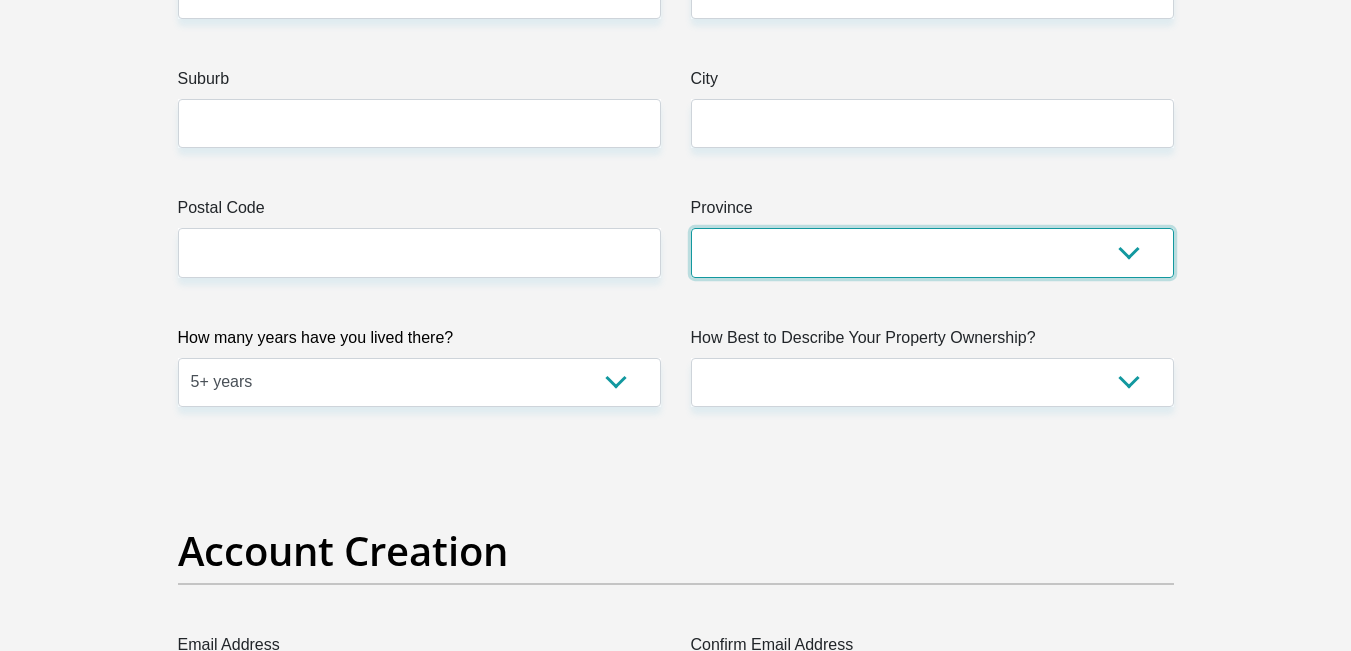 click on "Eastern Cape
Free State
Gauteng
KwaZulu-Natal
Limpopo
Mpumalanga
Northern Cape
North West
Western Cape" at bounding box center (932, 252) 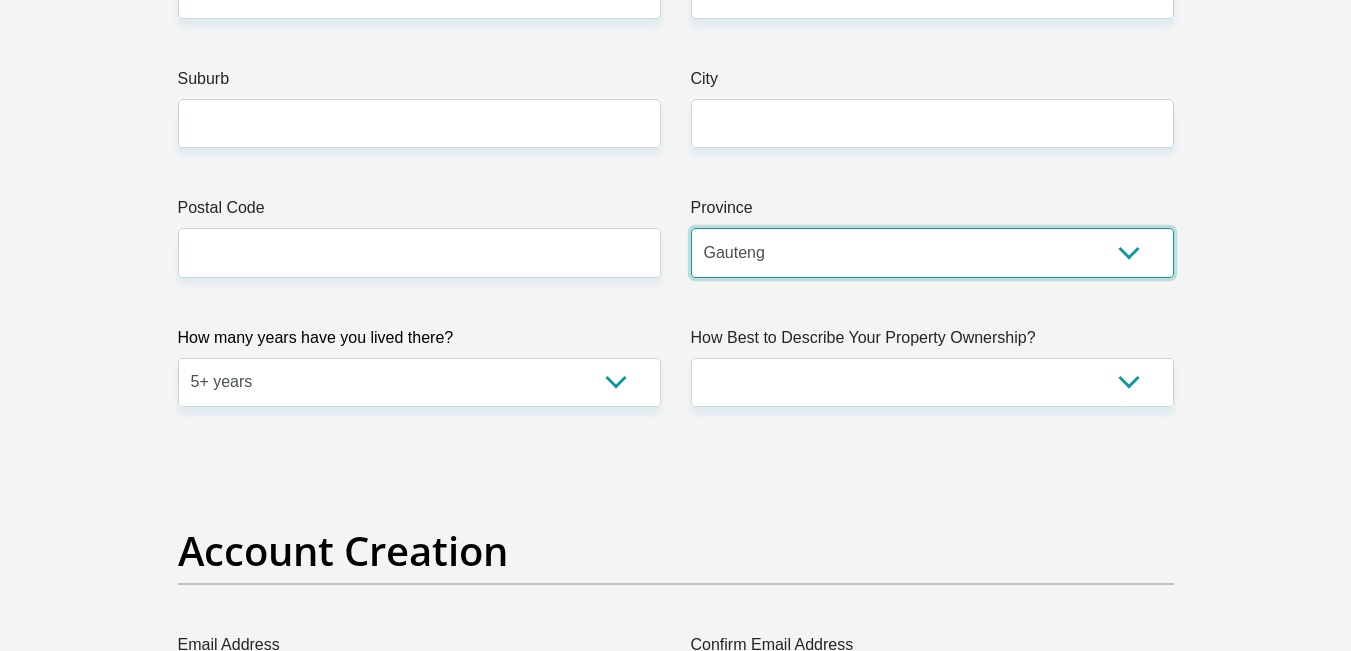 click on "Eastern Cape
Free State
Gauteng
KwaZulu-Natal
Limpopo
Mpumalanga
Northern Cape
North West
Western Cape" at bounding box center [932, 252] 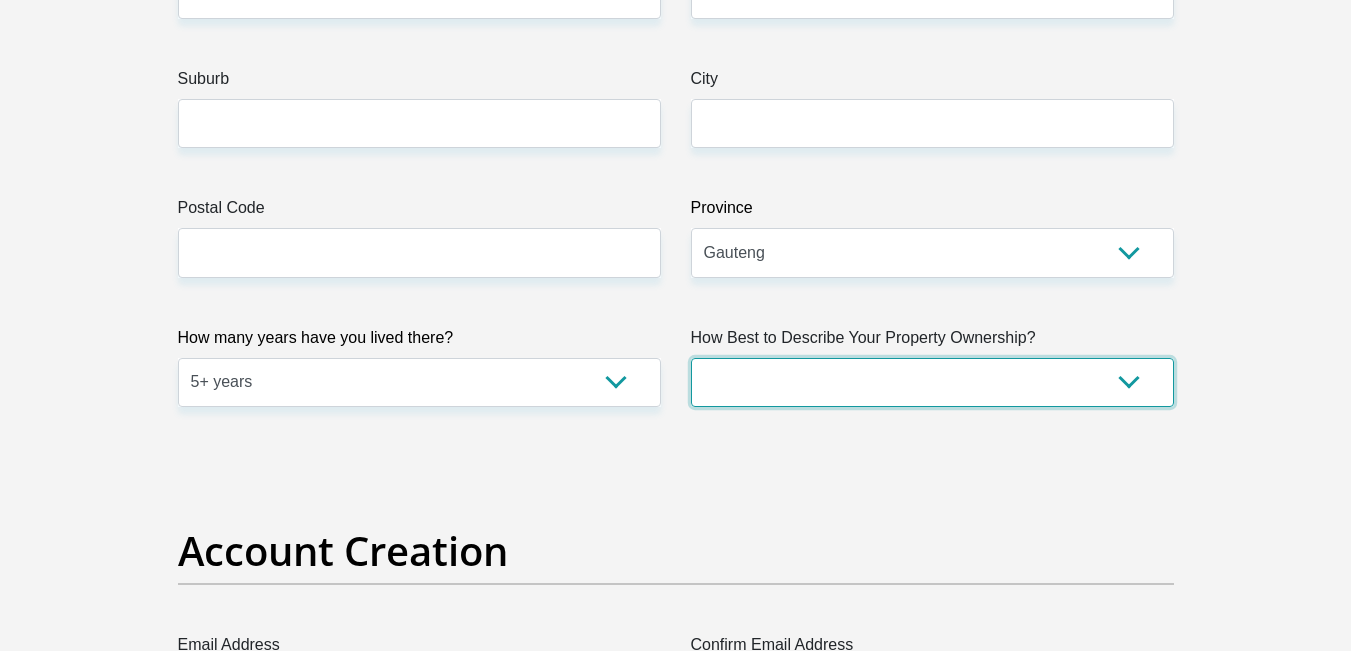 click on "Owned
Rented
Family Owned
Company Dwelling" at bounding box center (932, 382) 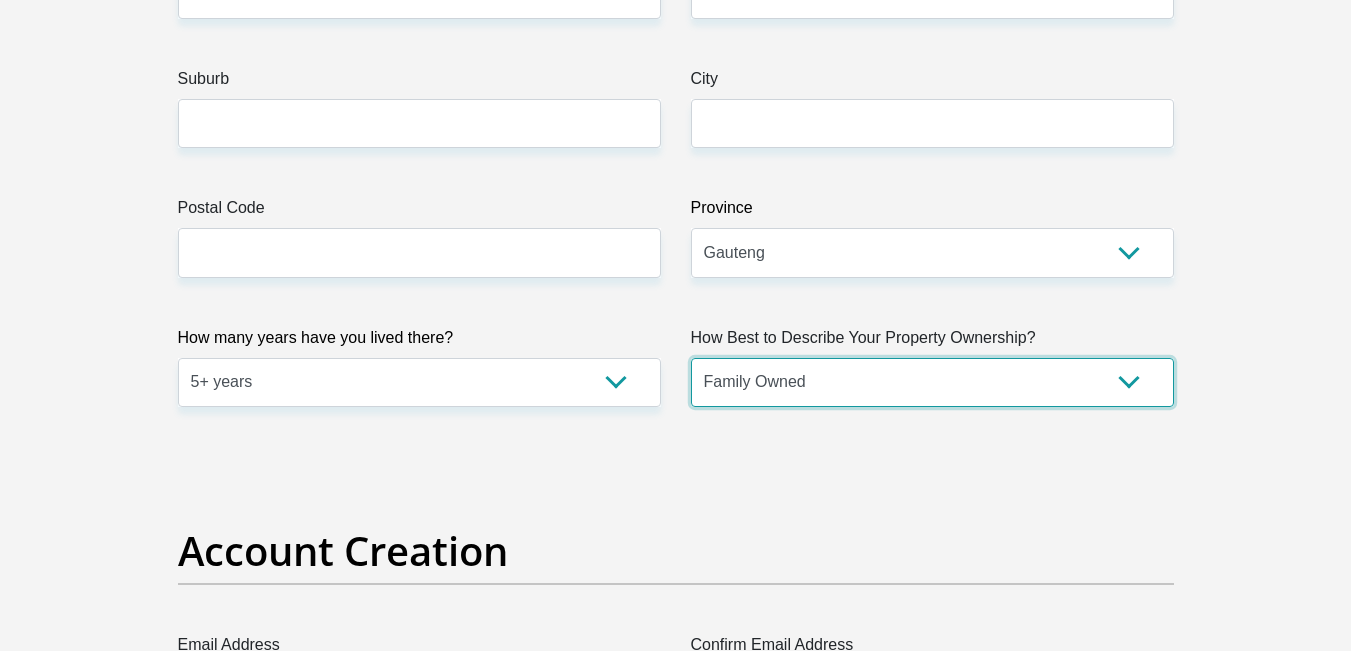 click on "Owned
Rented
Family Owned
Company Dwelling" at bounding box center (932, 382) 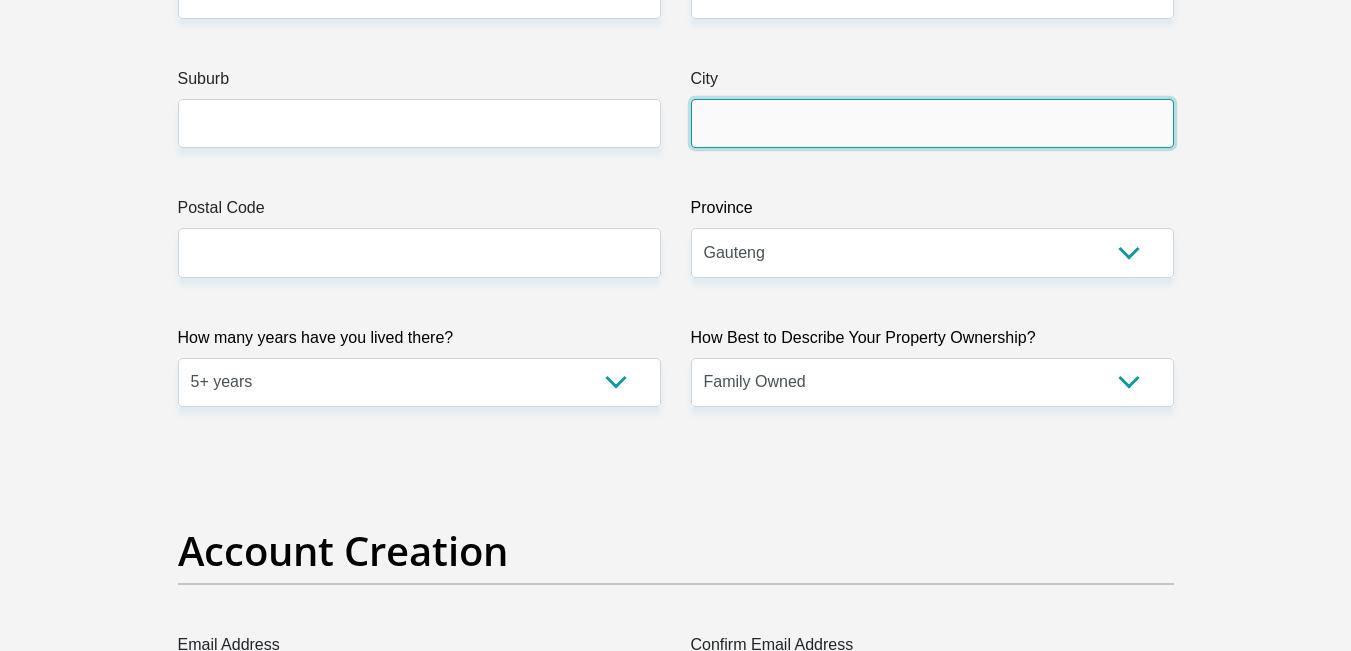 click on "City" at bounding box center (932, 123) 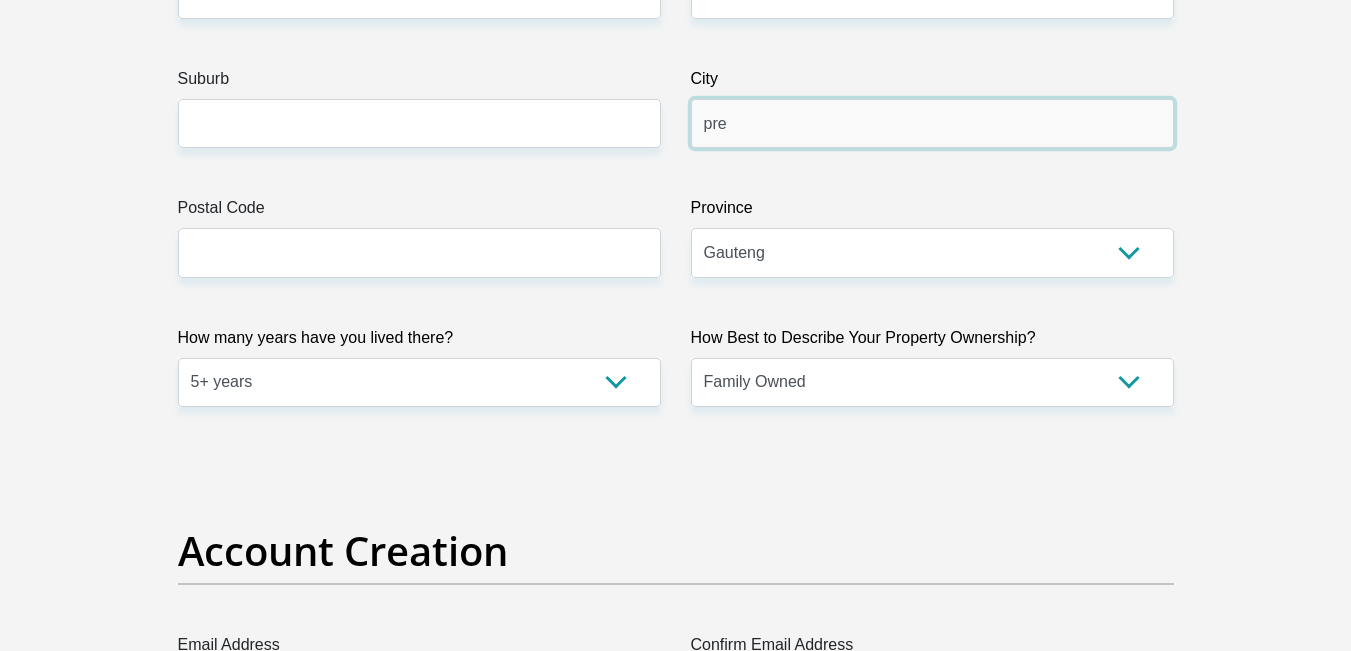 type on "pret" 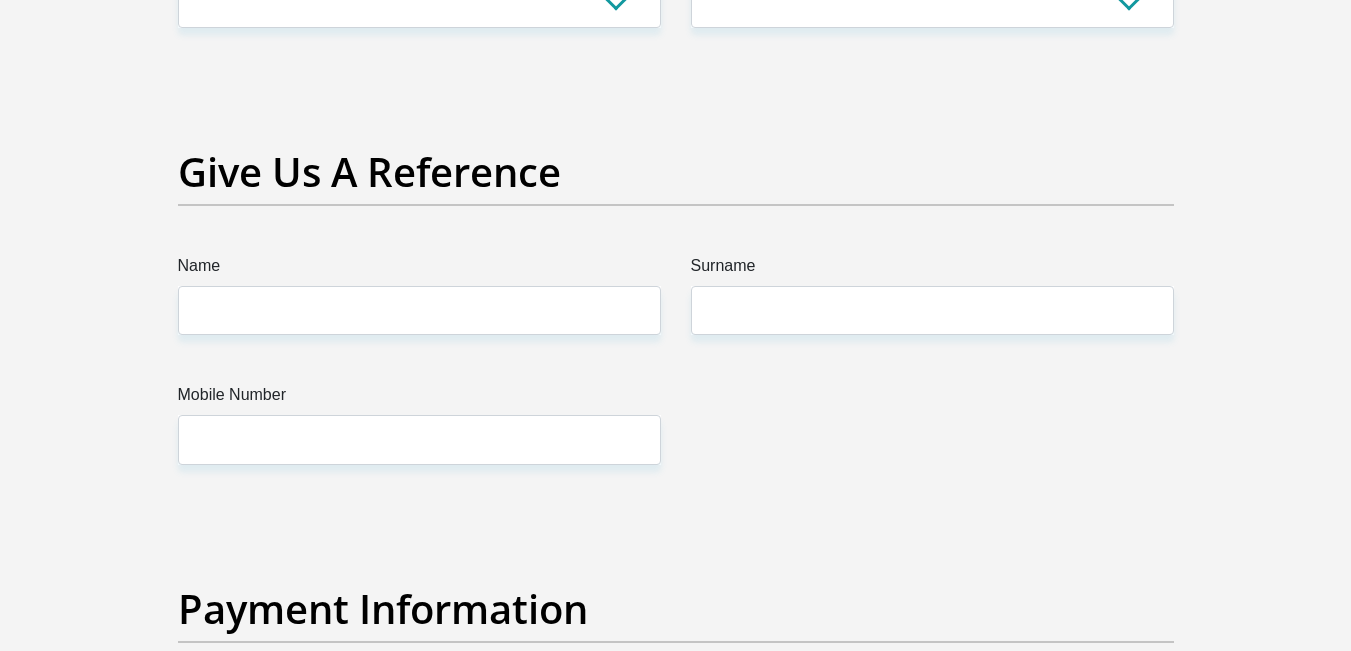 scroll, scrollTop: 4100, scrollLeft: 0, axis: vertical 